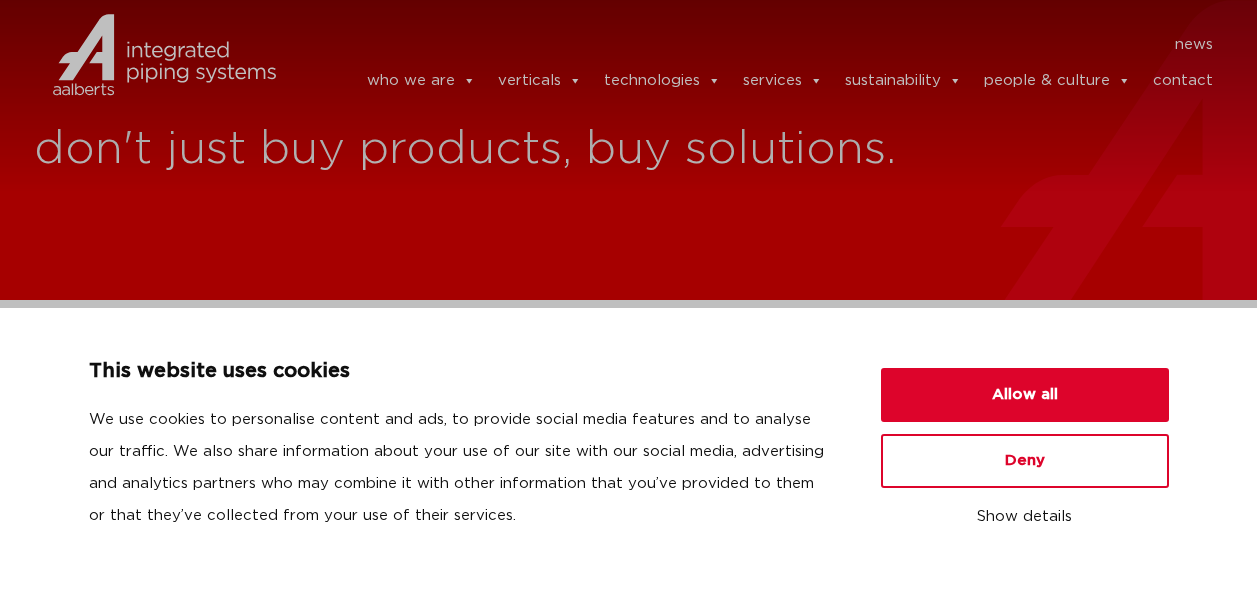 scroll, scrollTop: 0, scrollLeft: 0, axis: both 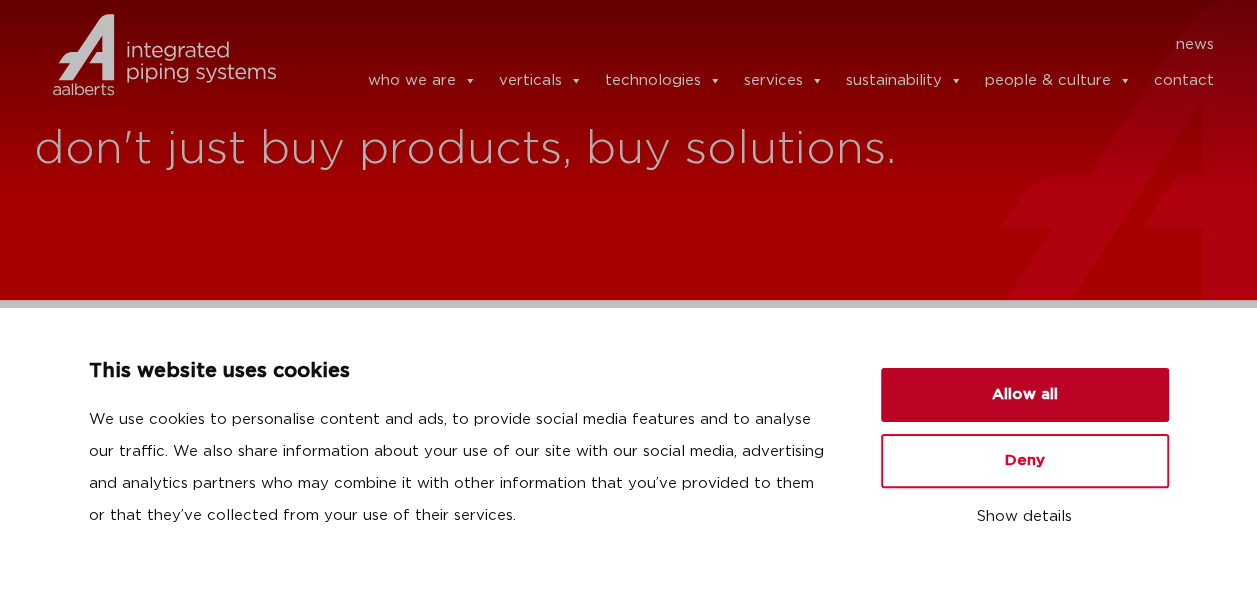 click on "Allow all" at bounding box center [1025, 395] 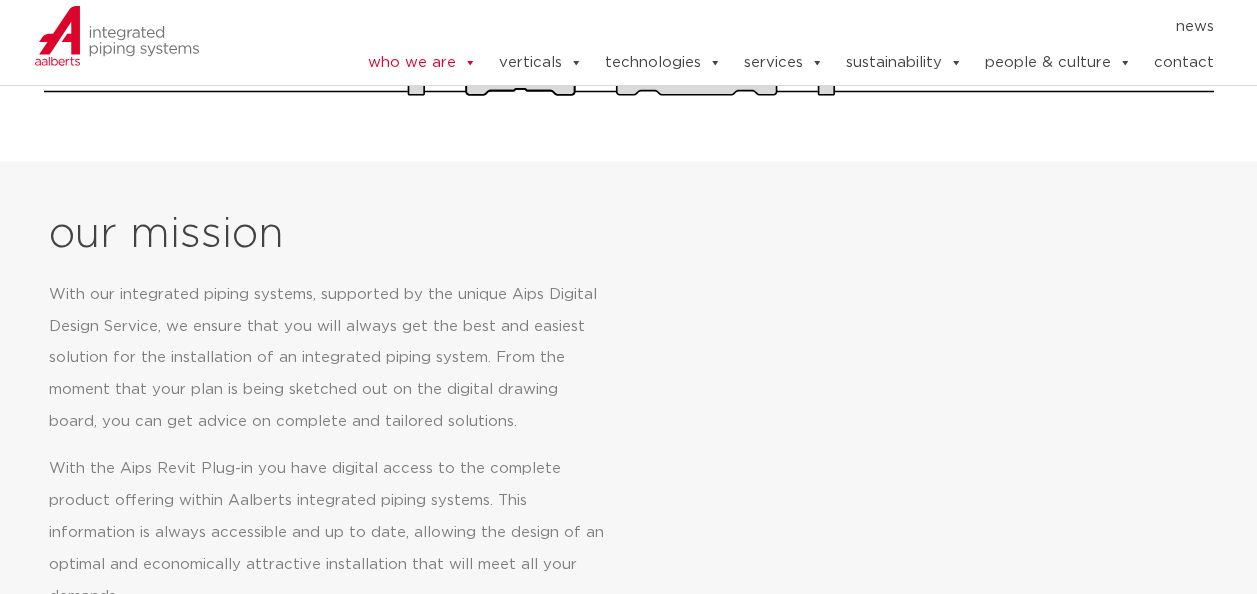 scroll, scrollTop: 400, scrollLeft: 0, axis: vertical 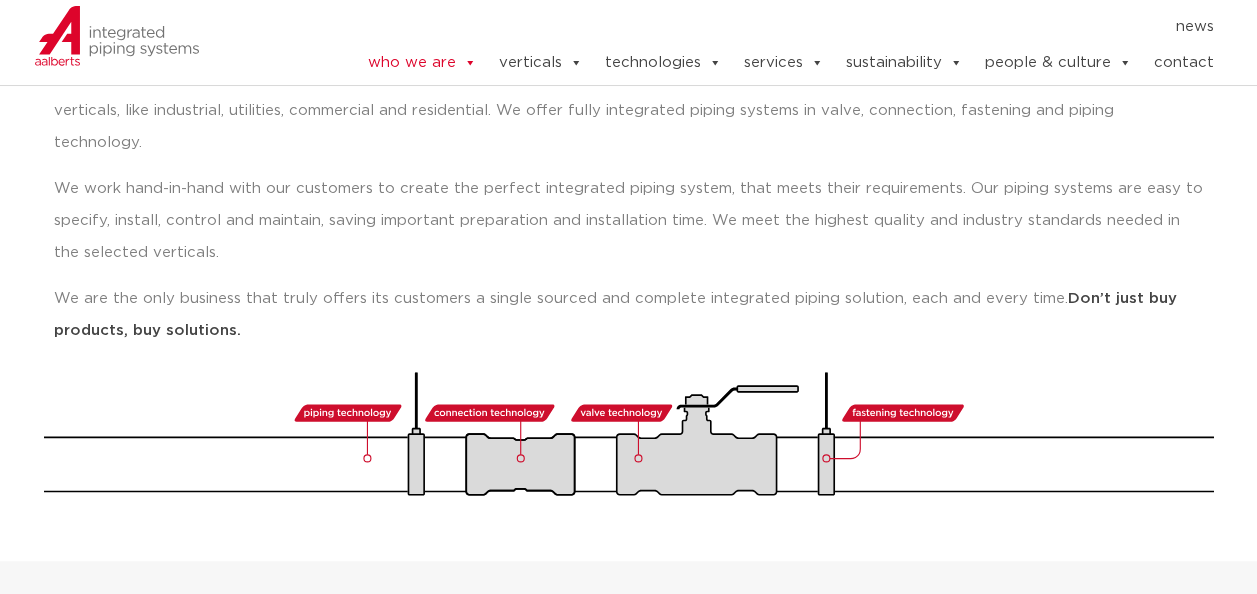 click at bounding box center [629, 434] 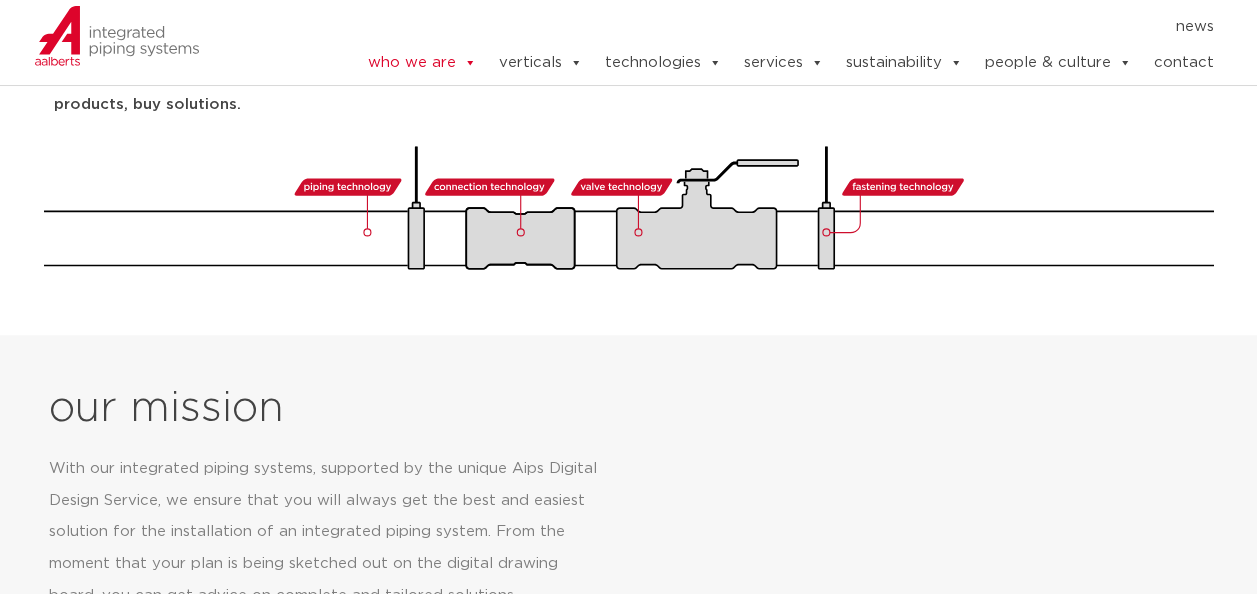 scroll, scrollTop: 500, scrollLeft: 0, axis: vertical 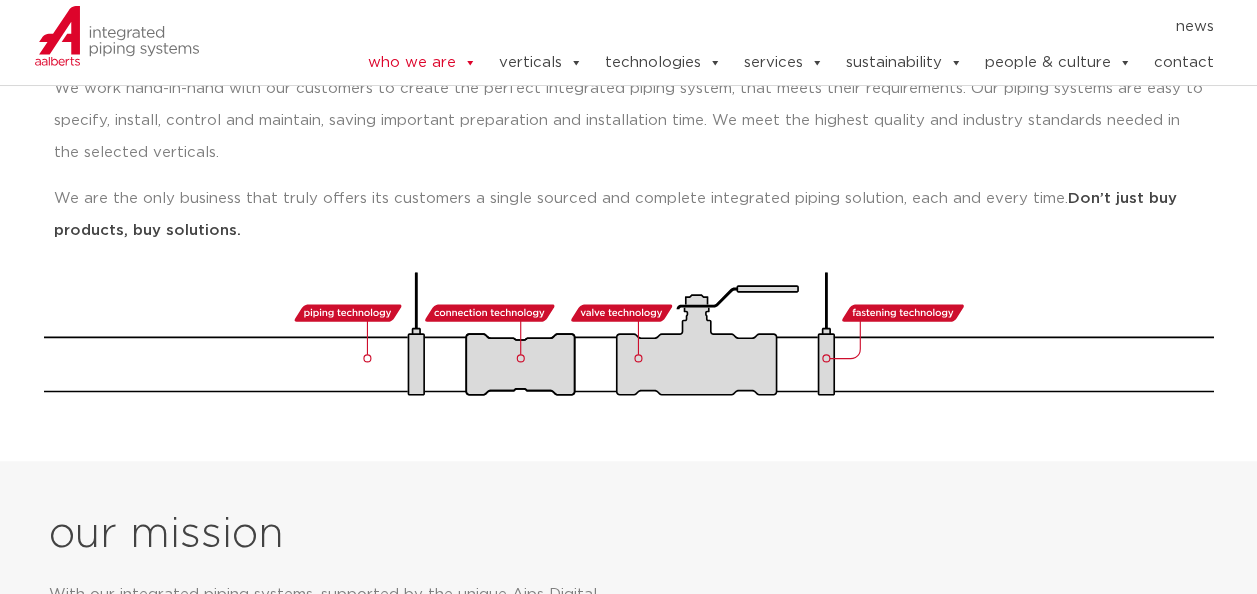 click at bounding box center (629, 334) 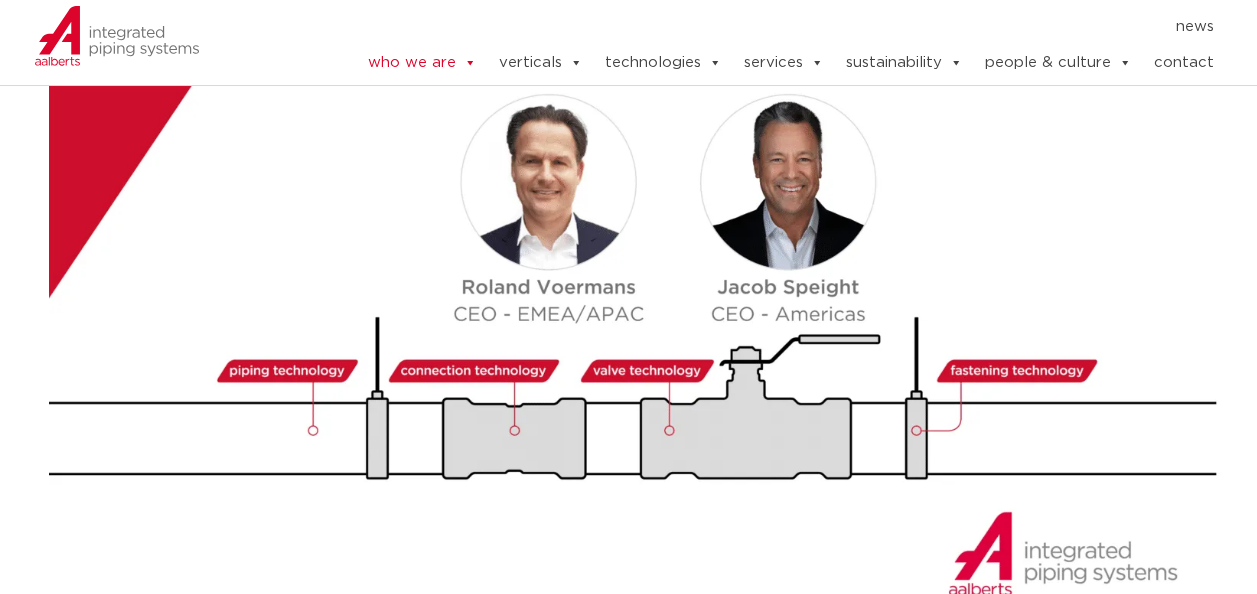 scroll, scrollTop: 2400, scrollLeft: 0, axis: vertical 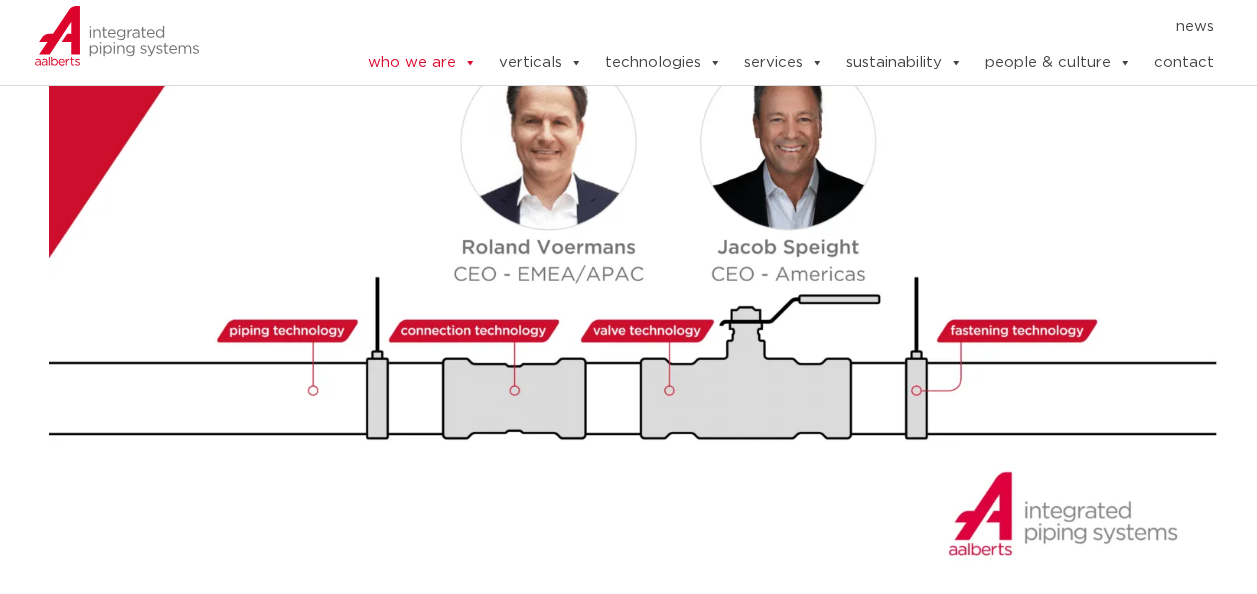 click at bounding box center [636, 261] 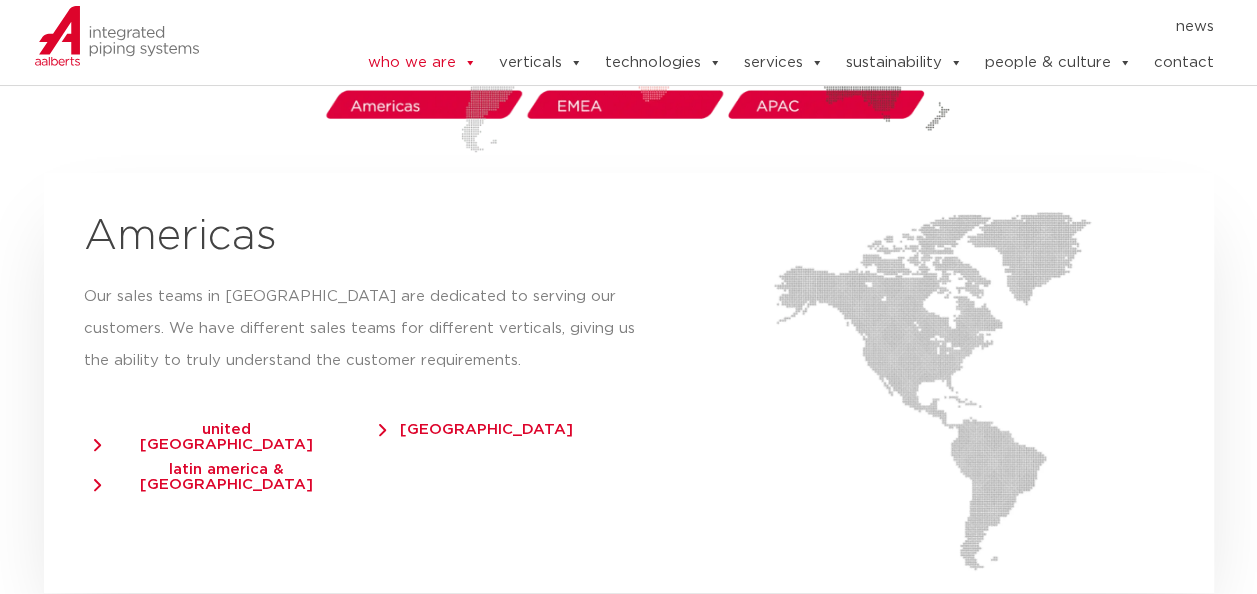 scroll, scrollTop: 3500, scrollLeft: 0, axis: vertical 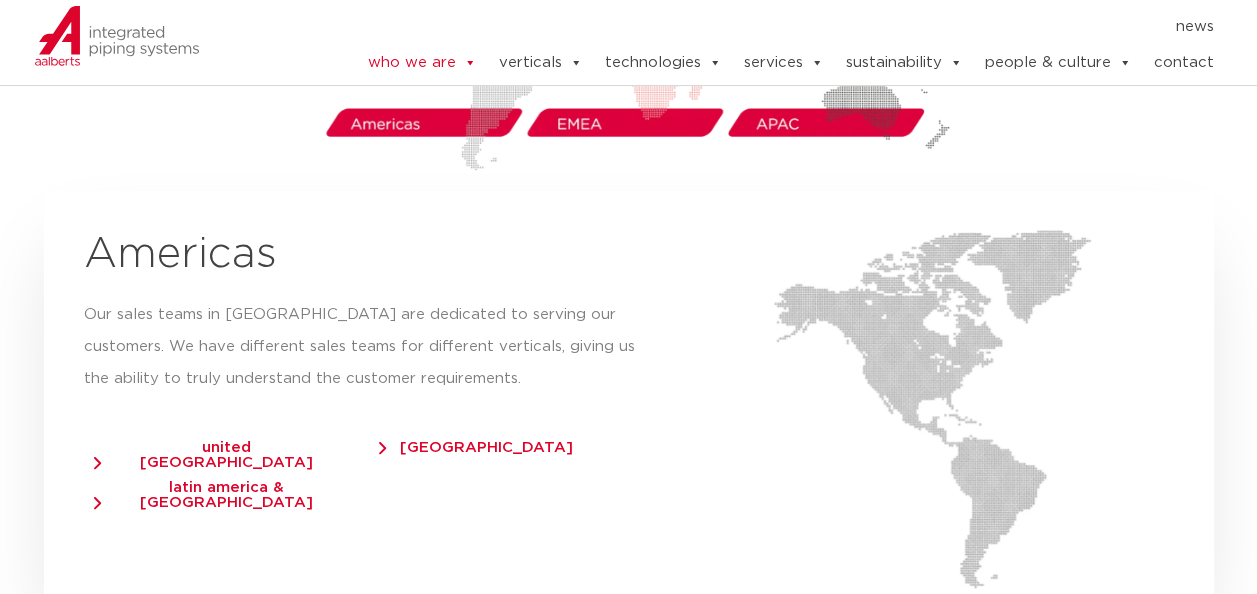 click on "united states of america" at bounding box center (217, 455) 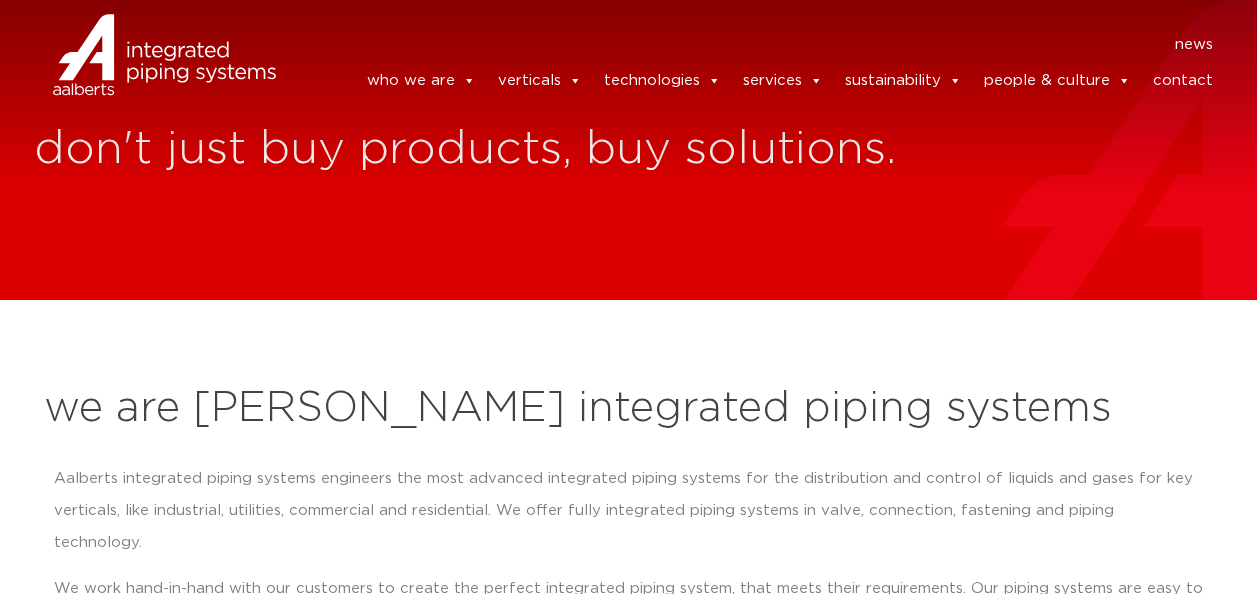 scroll, scrollTop: 0, scrollLeft: 0, axis: both 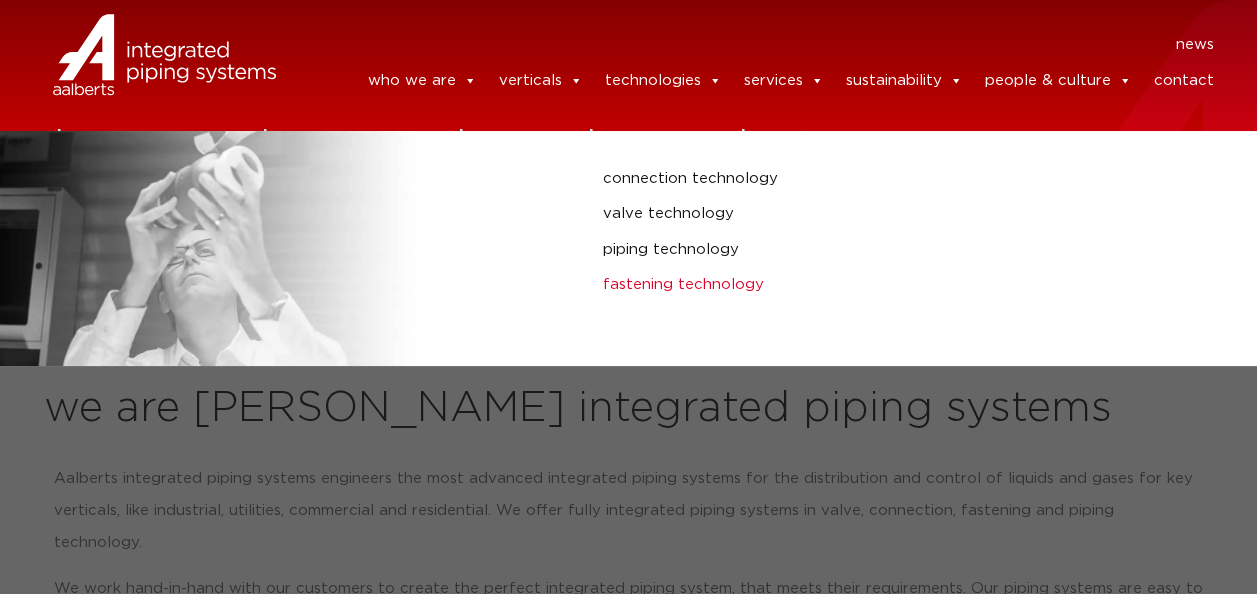 click on "fastening technology" at bounding box center (839, 285) 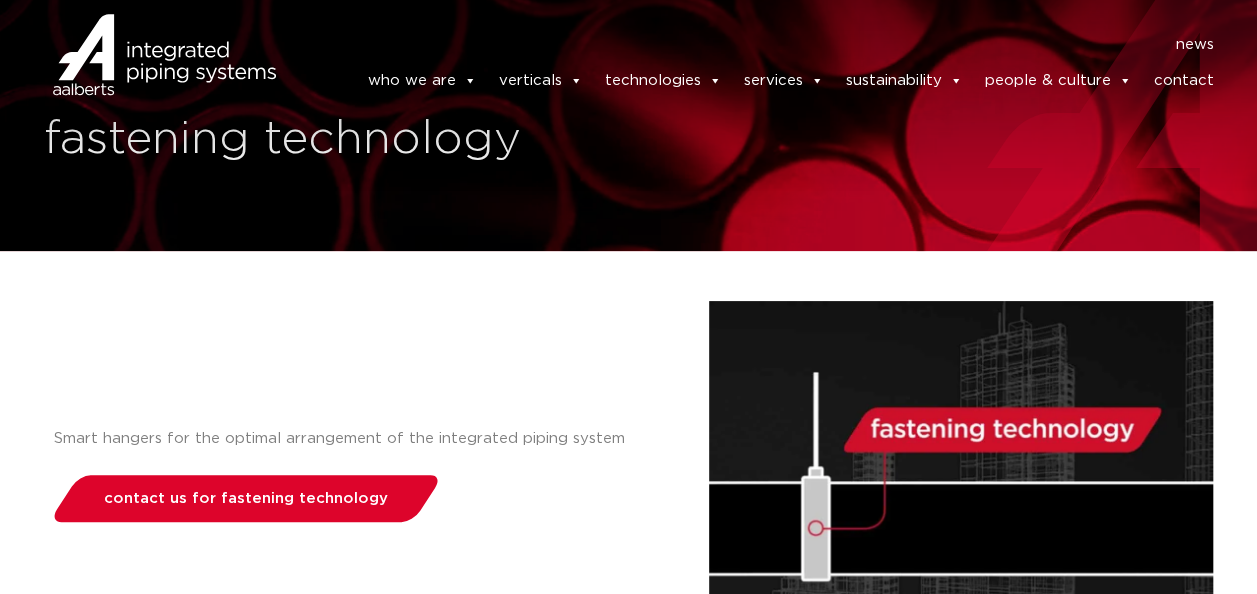 scroll, scrollTop: 0, scrollLeft: 0, axis: both 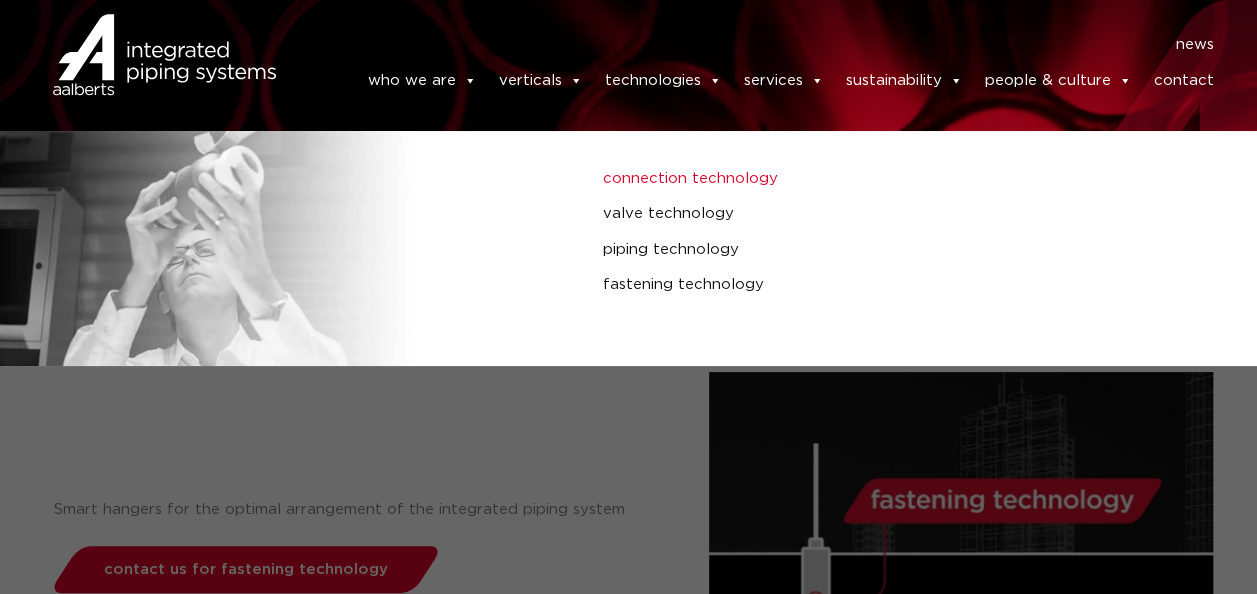click on "connection technology" at bounding box center [839, 179] 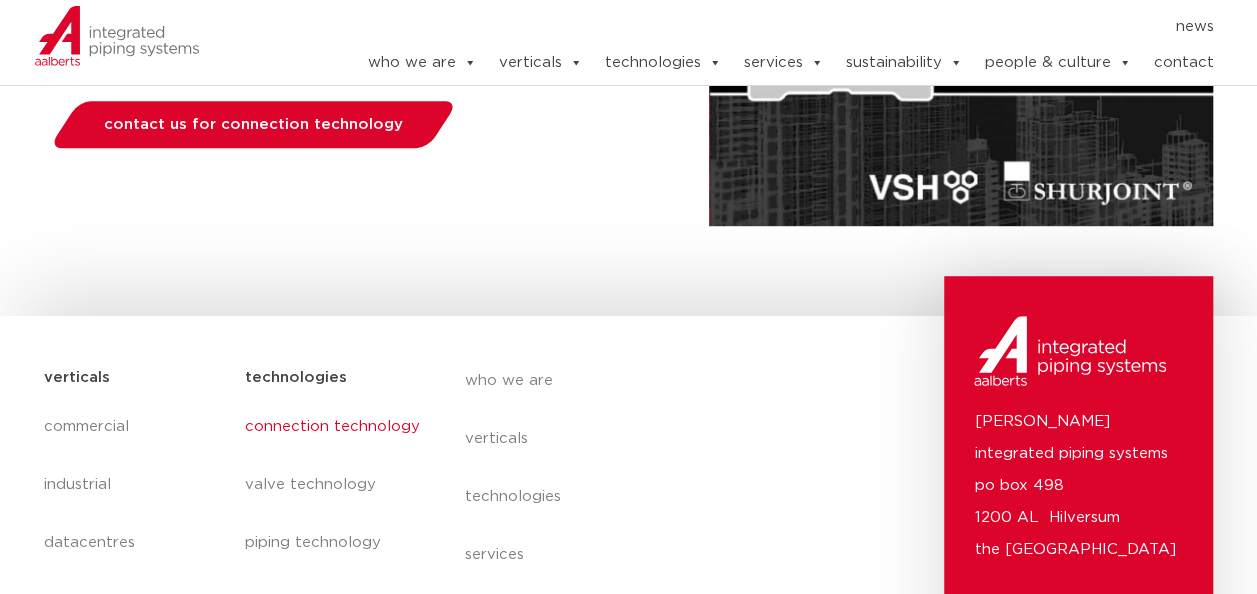 scroll, scrollTop: 300, scrollLeft: 0, axis: vertical 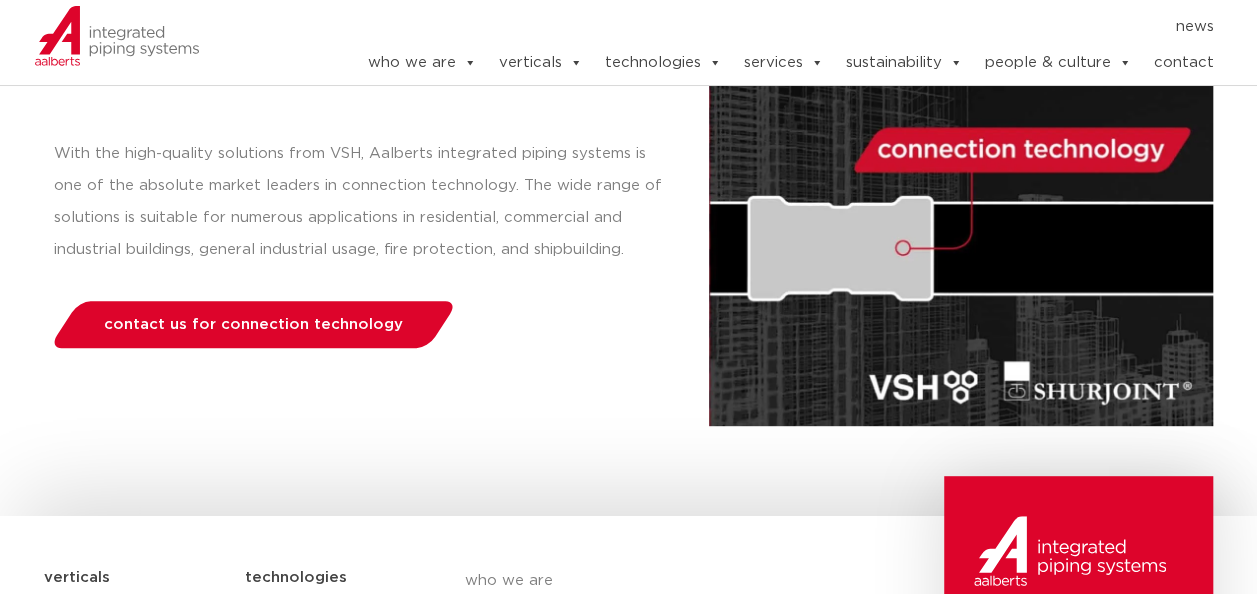 click at bounding box center (961, 249) 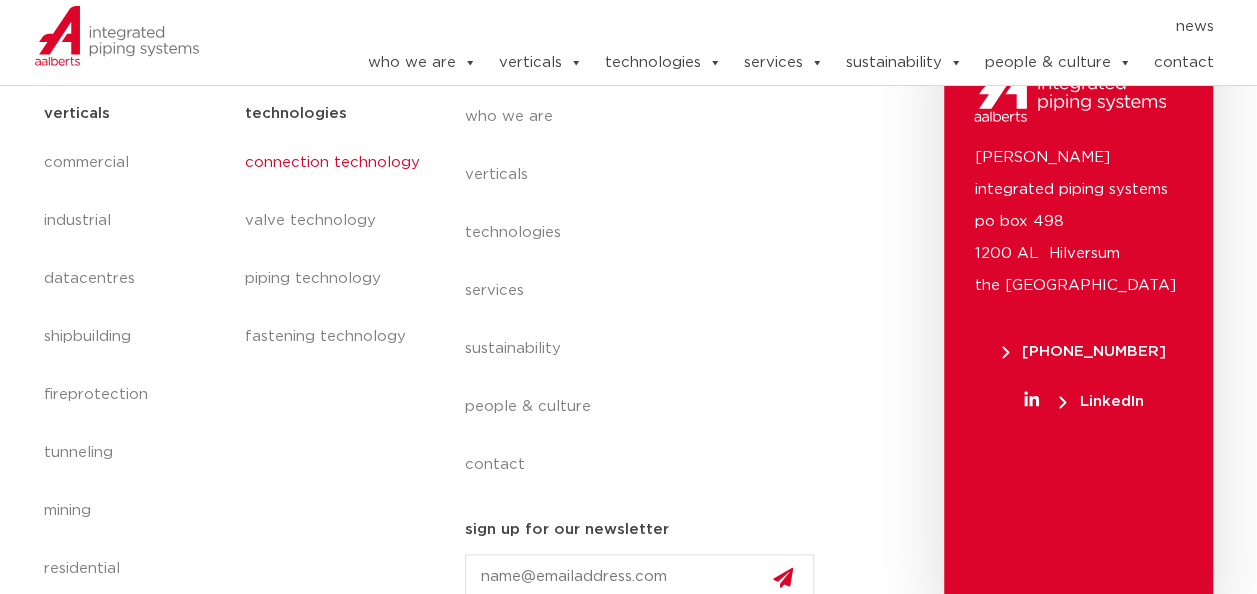 scroll, scrollTop: 795, scrollLeft: 0, axis: vertical 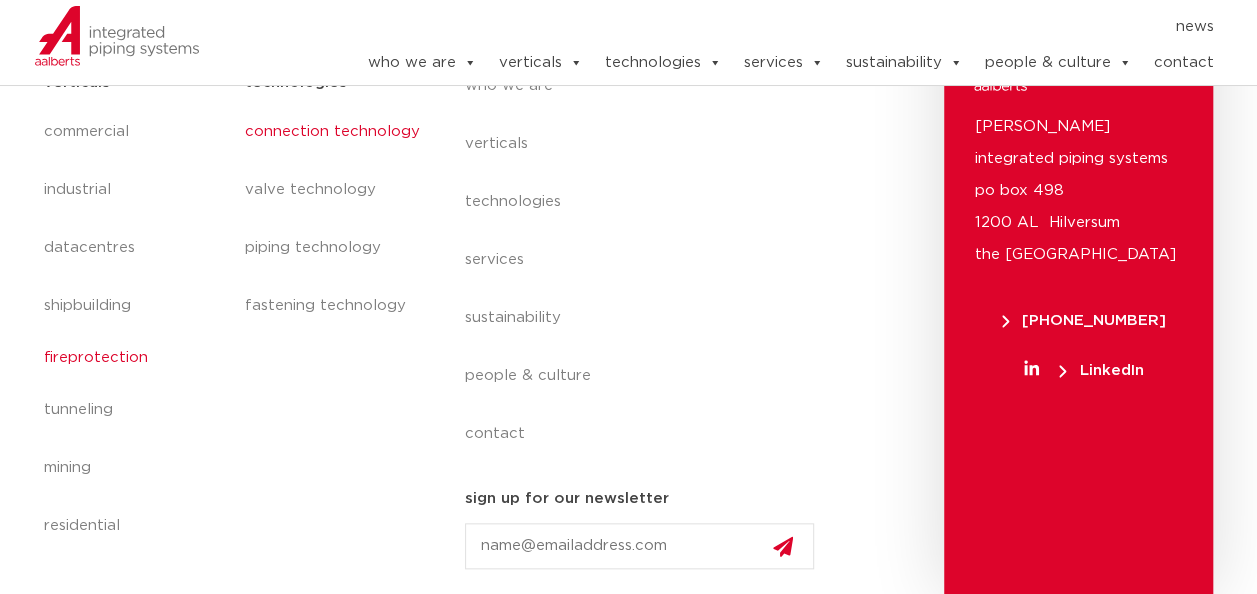 click on "fireprotection" 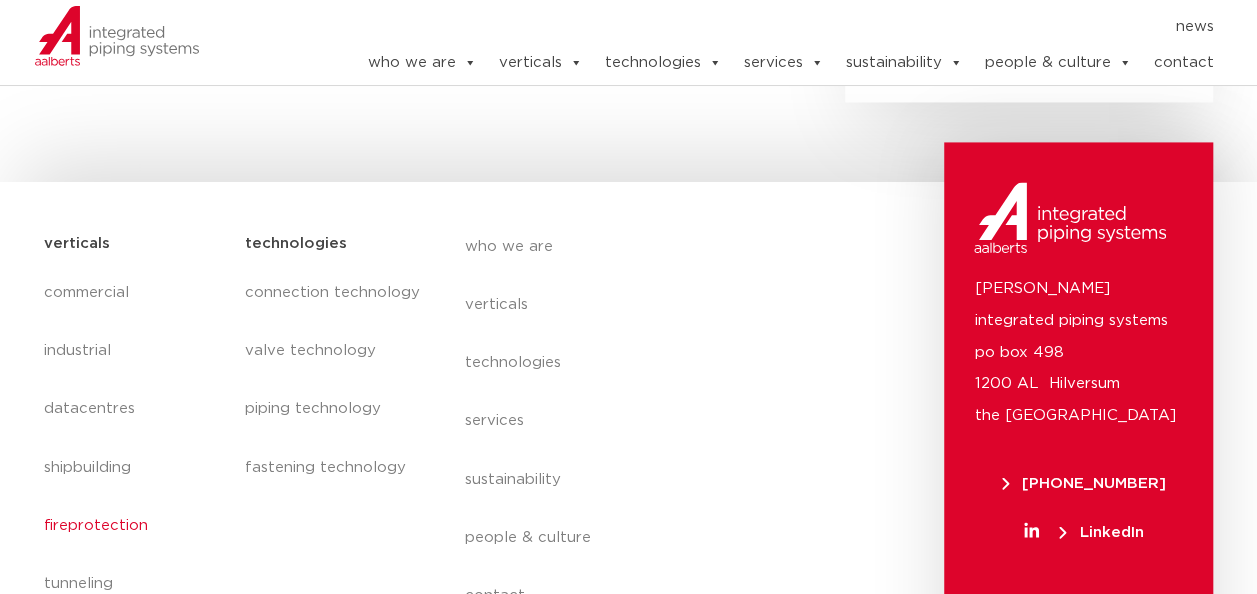 scroll, scrollTop: 1468, scrollLeft: 0, axis: vertical 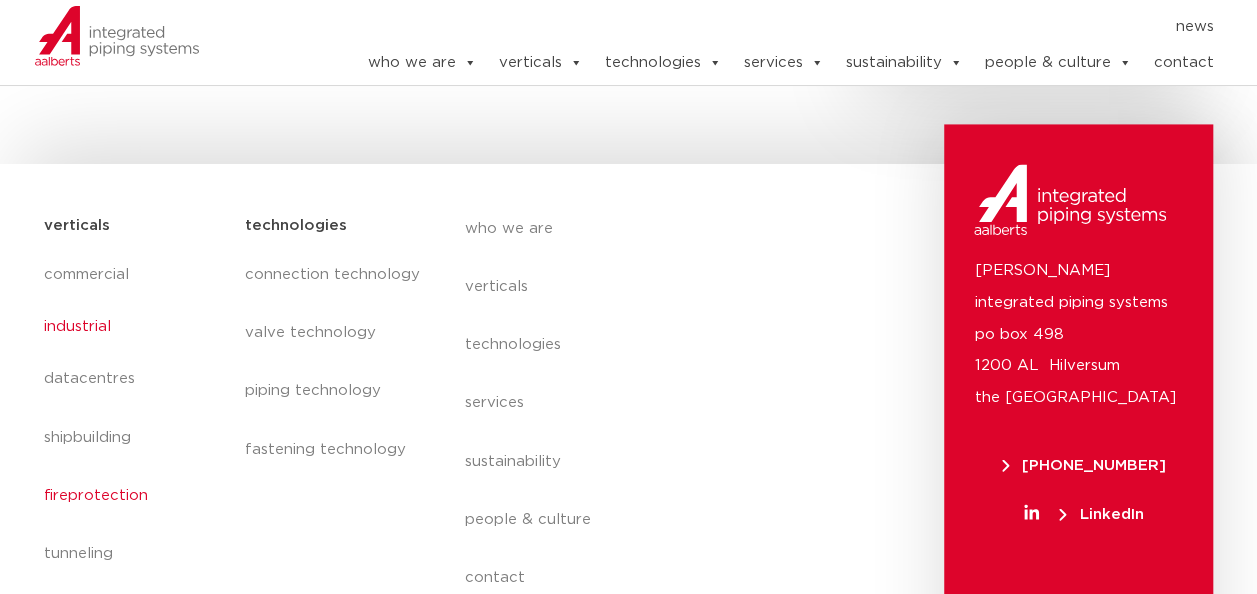 click on "industrial" 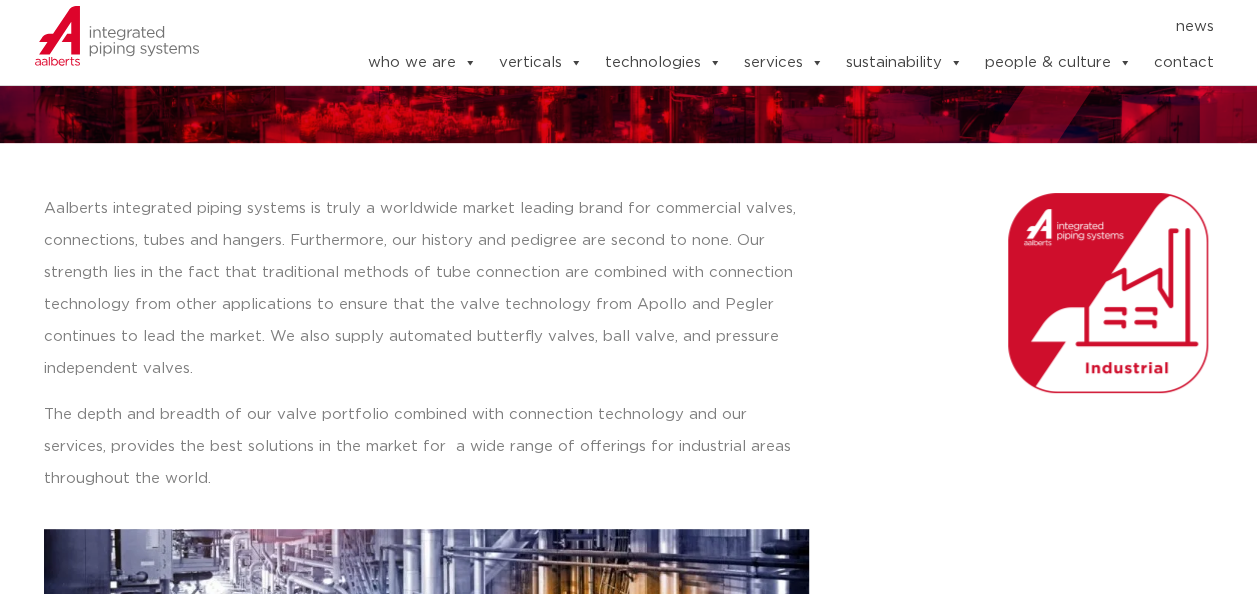 scroll, scrollTop: 0, scrollLeft: 0, axis: both 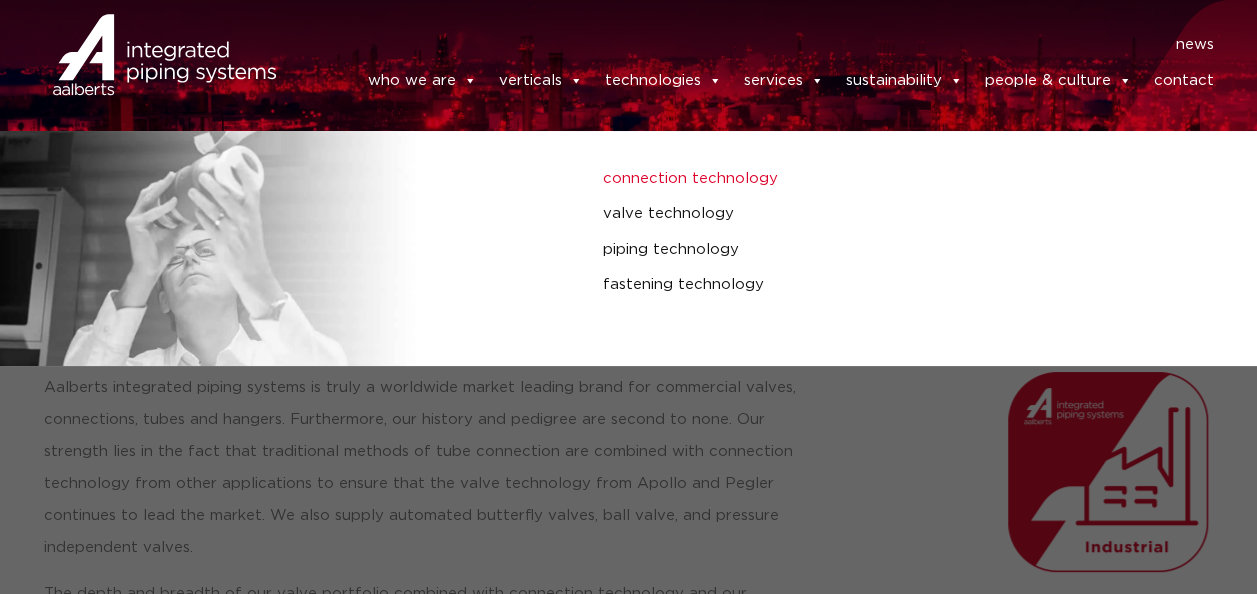 click on "connection technology" at bounding box center (839, 179) 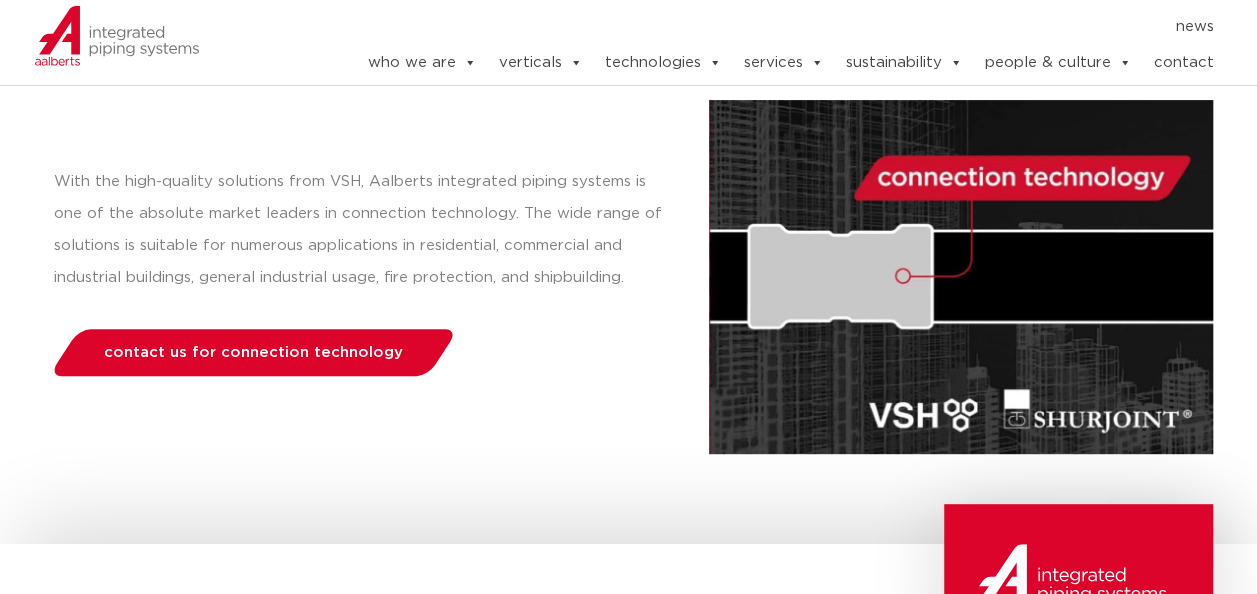 scroll, scrollTop: 200, scrollLeft: 0, axis: vertical 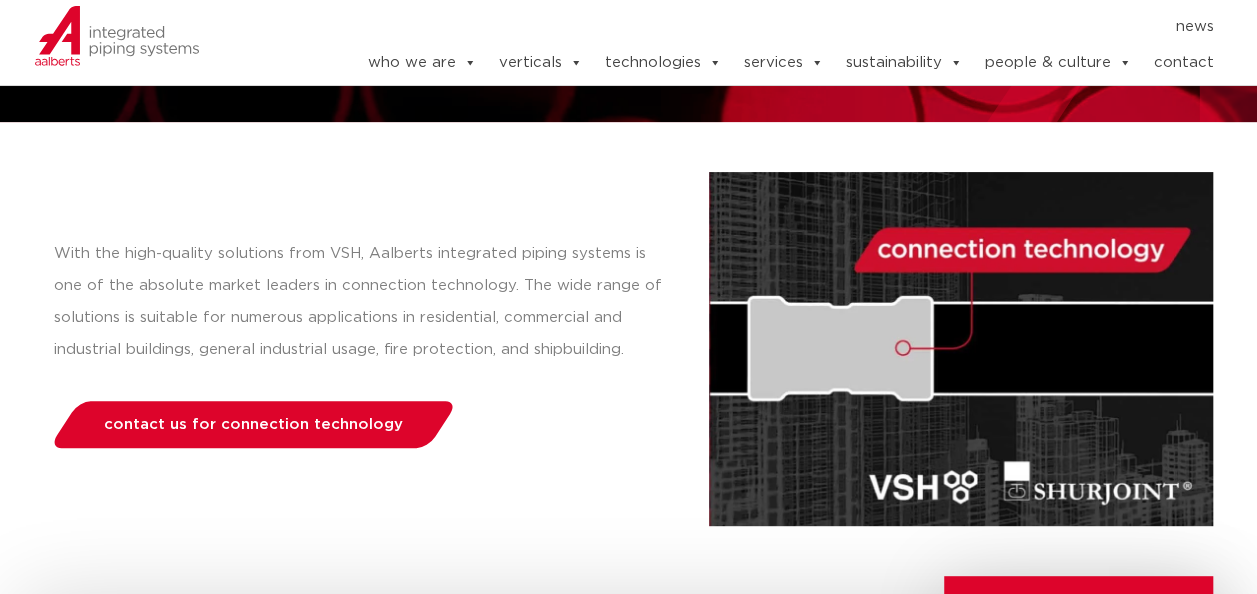 click at bounding box center [961, 349] 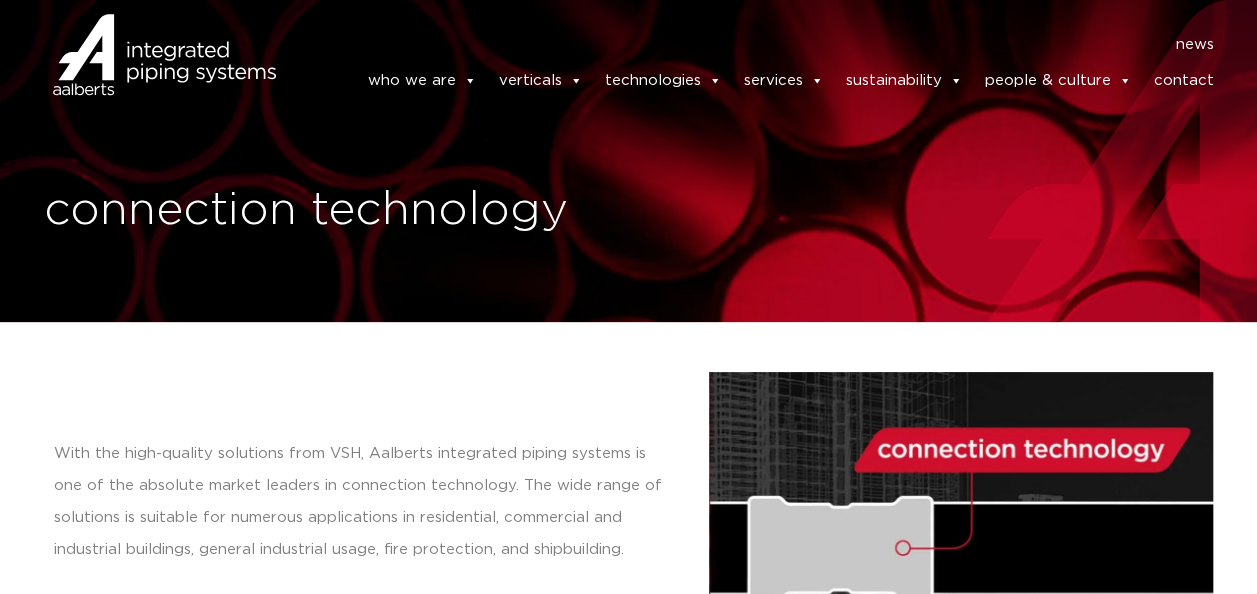 scroll, scrollTop: 0, scrollLeft: 0, axis: both 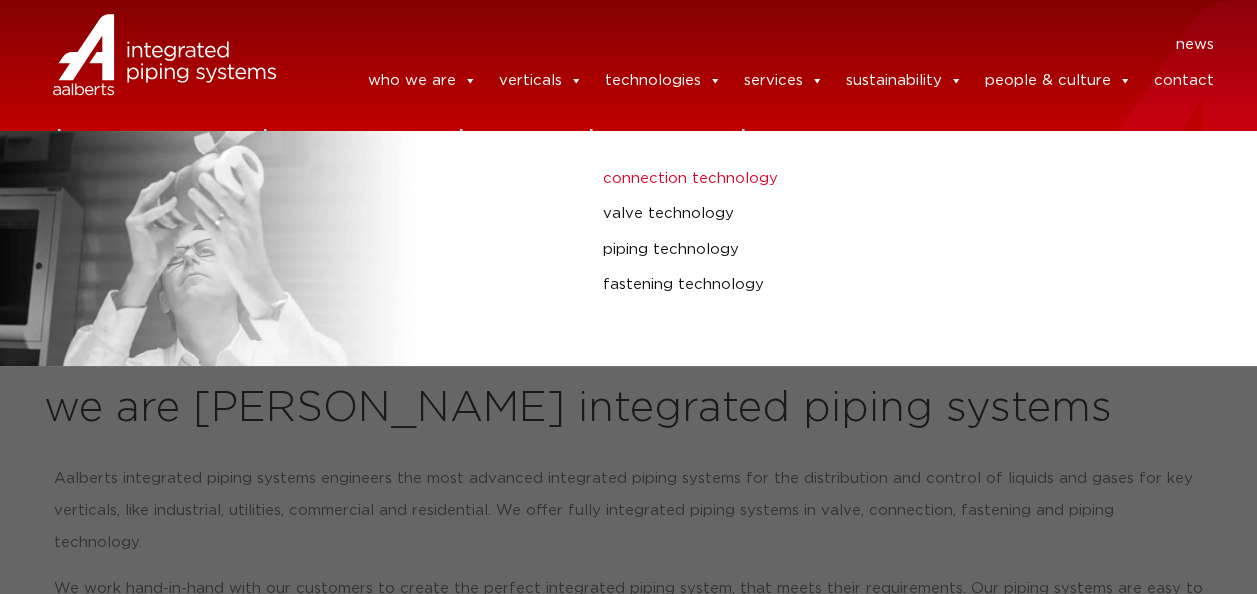 click on "connection technology" at bounding box center (839, 179) 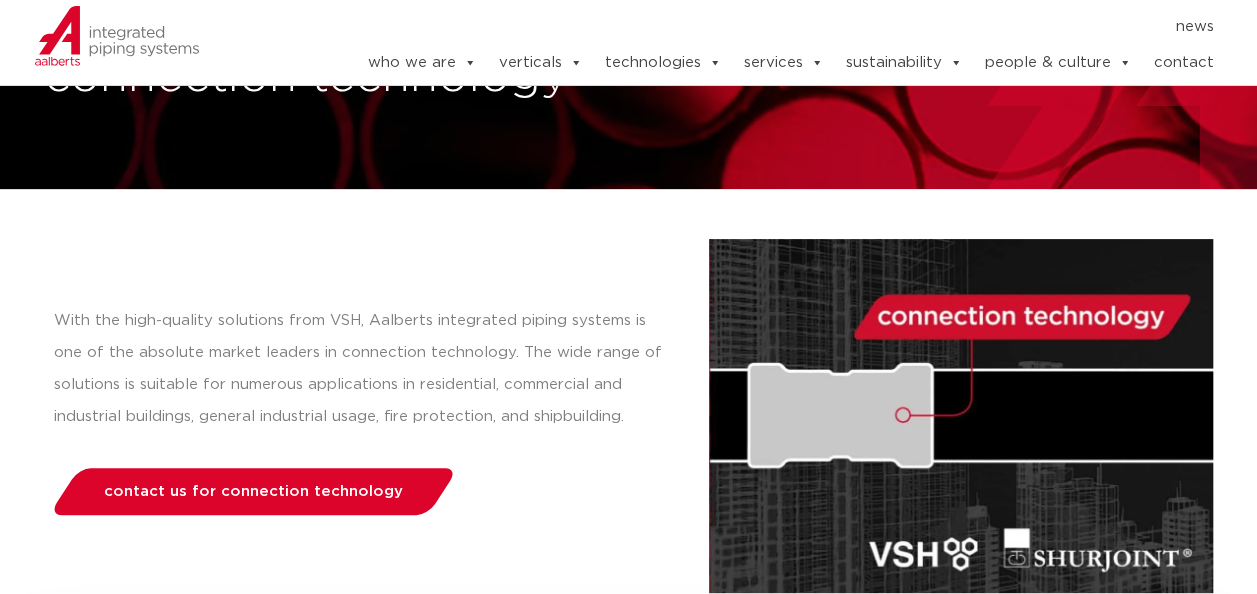 scroll, scrollTop: 0, scrollLeft: 0, axis: both 